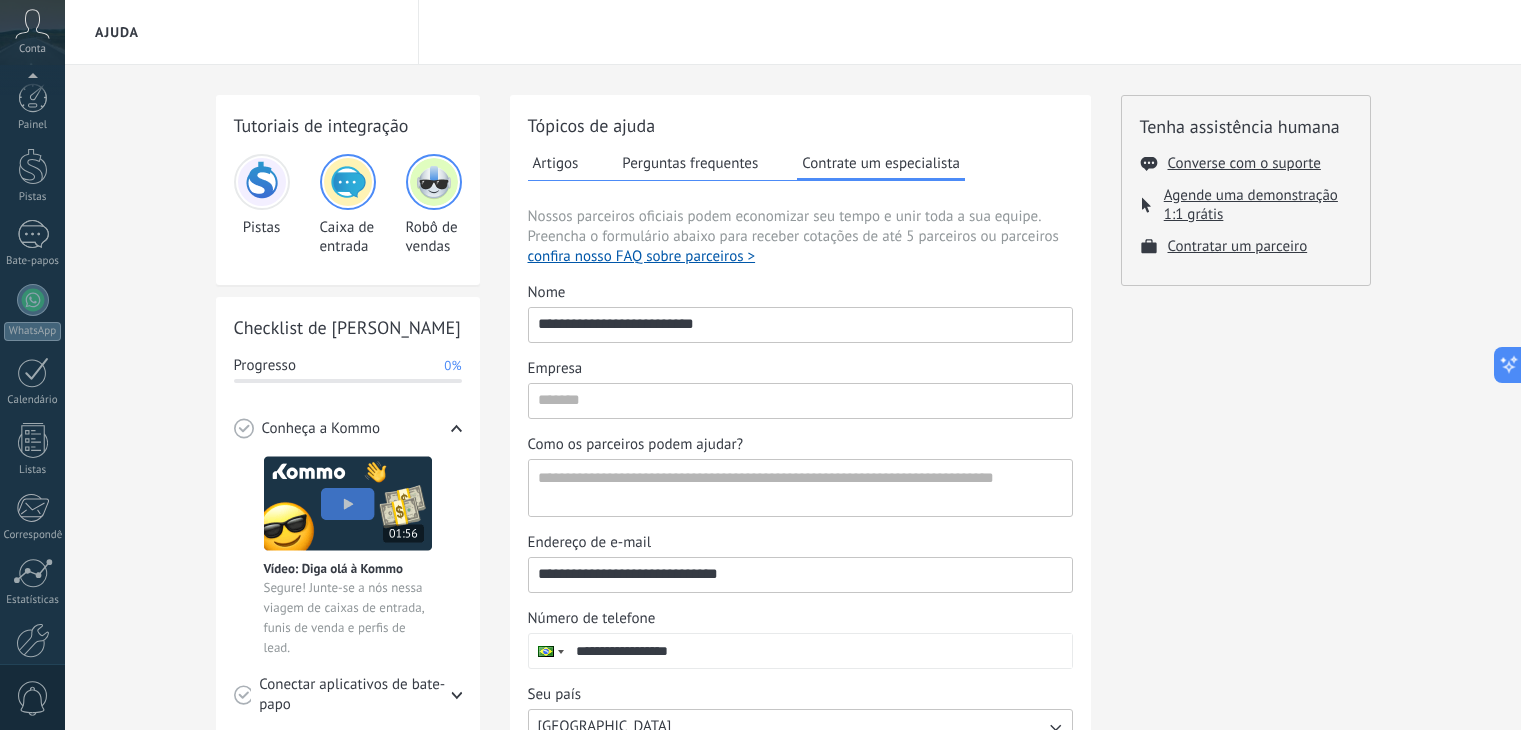 scroll, scrollTop: 0, scrollLeft: 0, axis: both 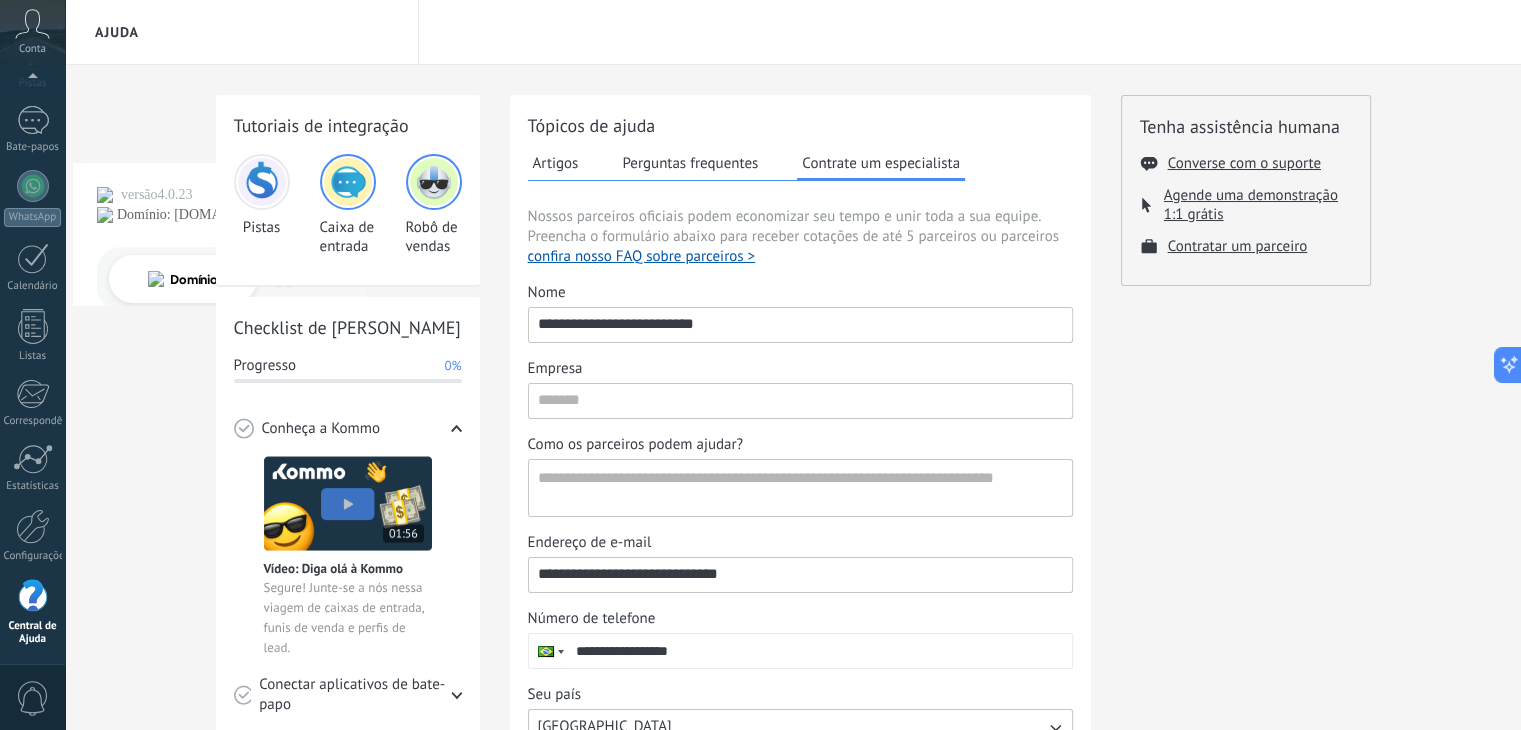 click on "Perguntas frequentes" at bounding box center [690, 163] 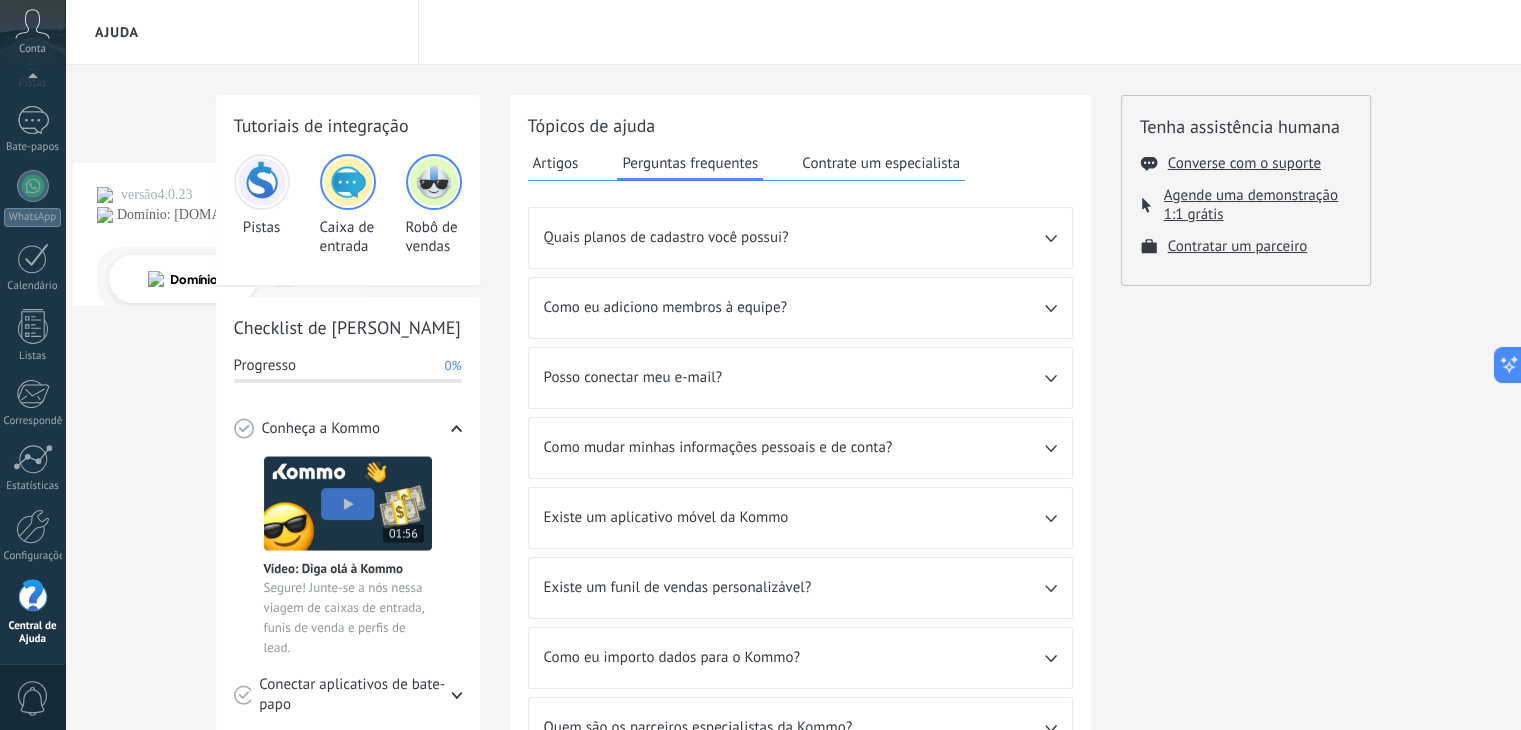 click 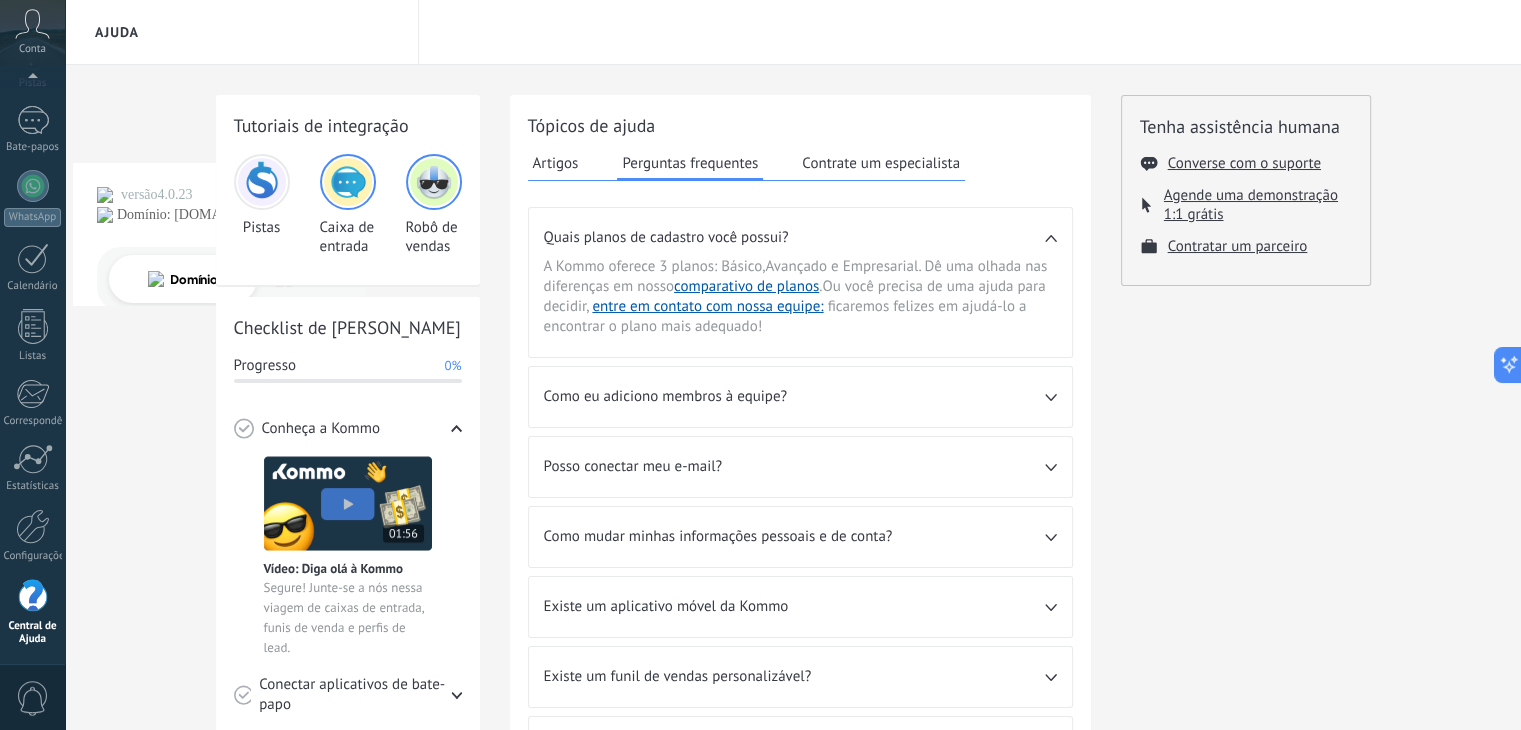 click on "Quais planos de cadastro você possui?" at bounding box center [800, 232] 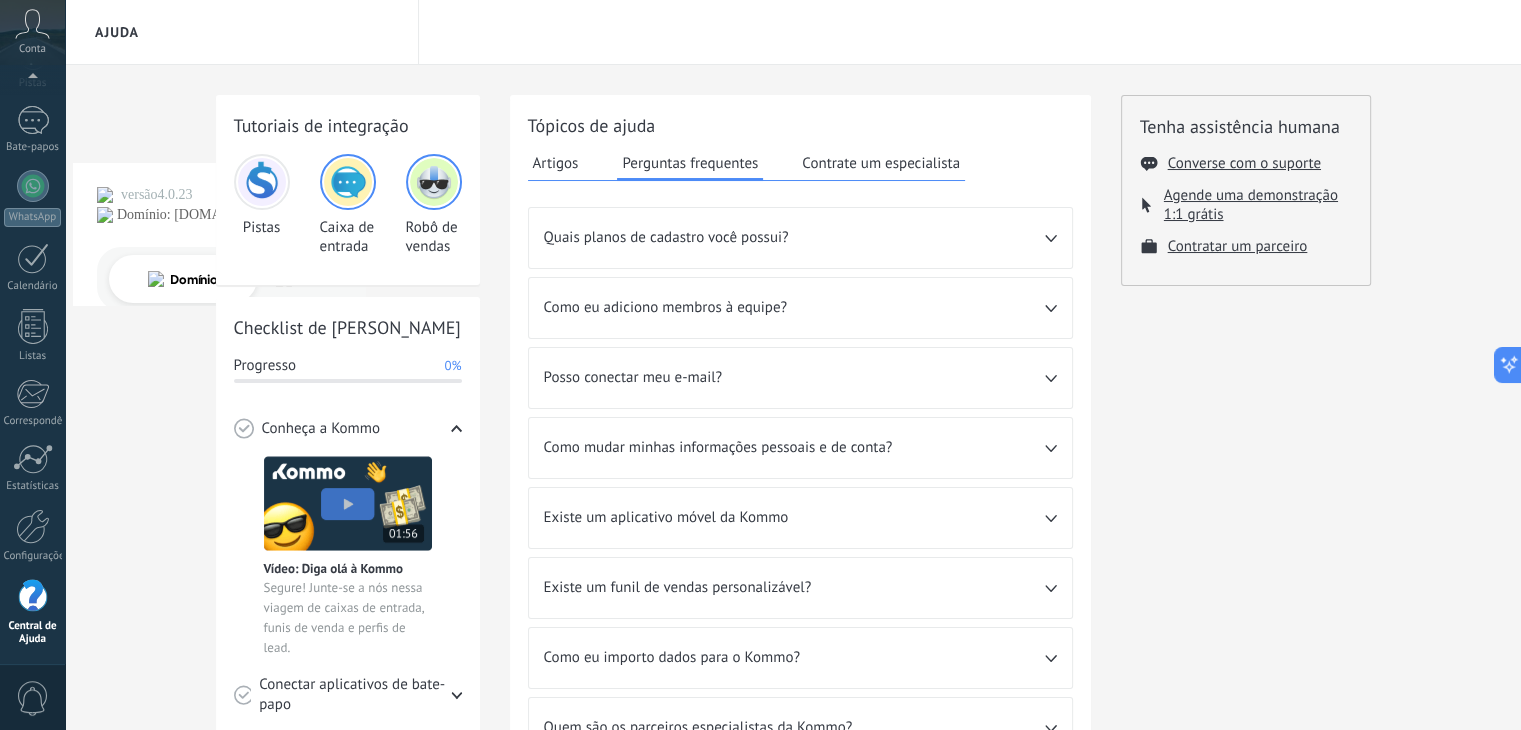 click on "Como eu adiciono membros à equipe?" at bounding box center (800, 308) 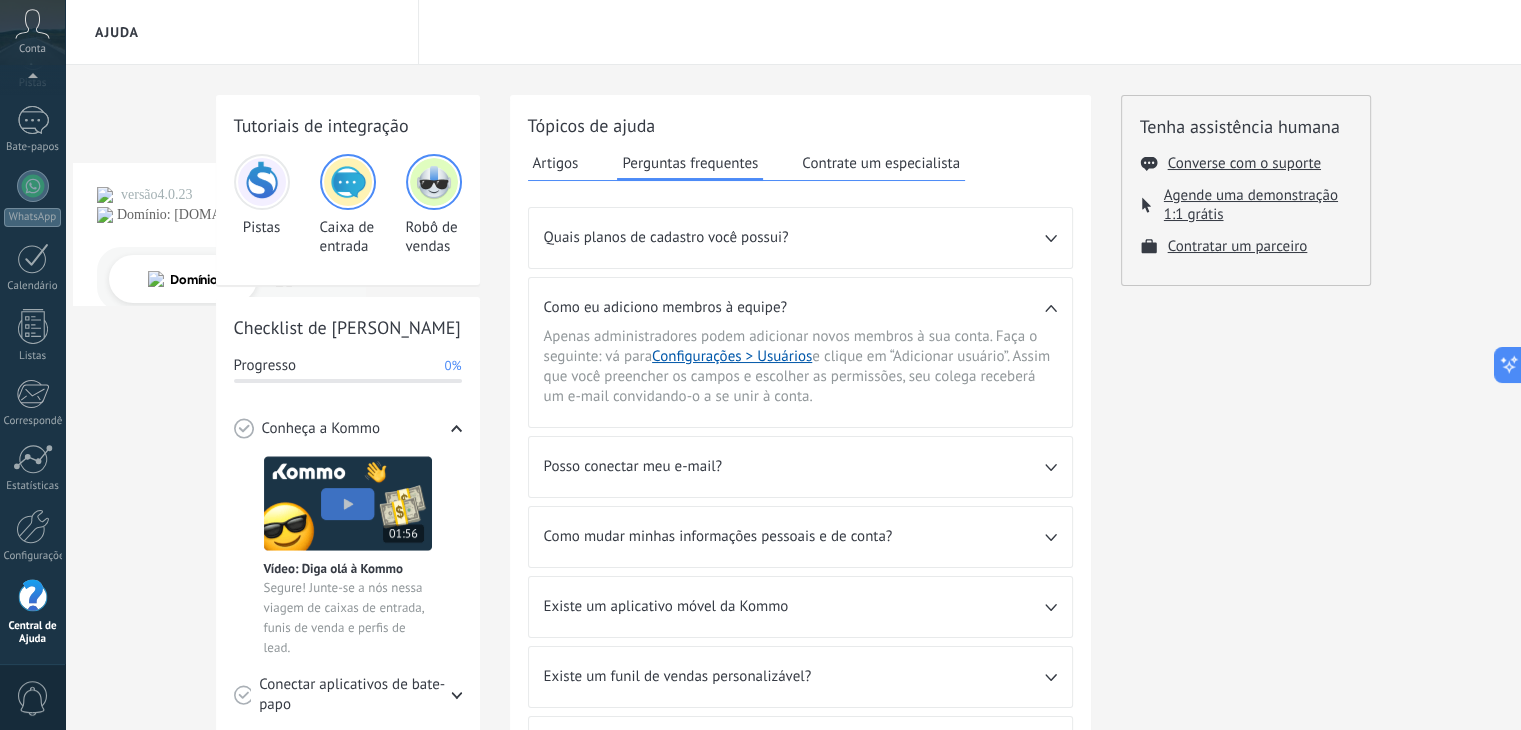 click on "Como eu adiciono membros à equipe?" at bounding box center [800, 302] 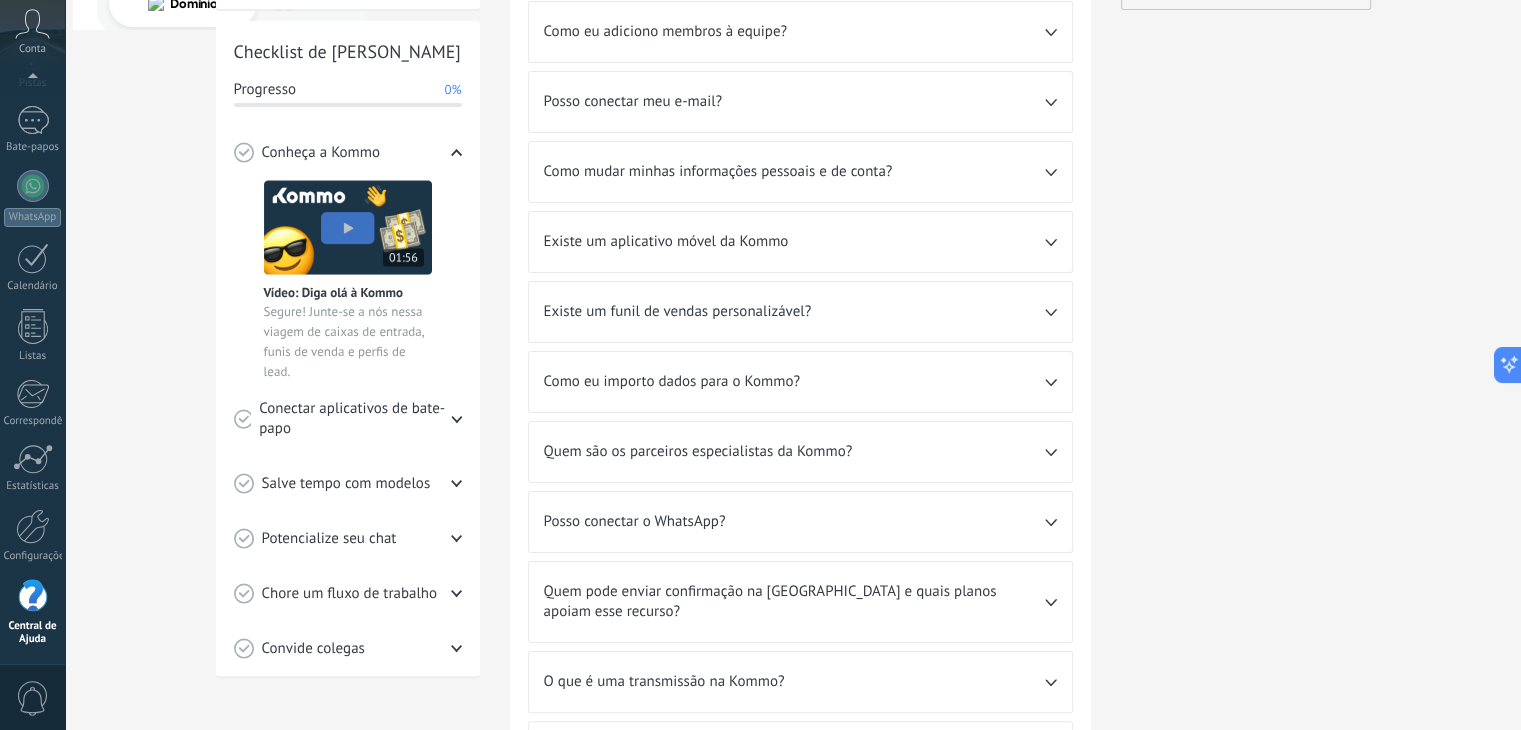 scroll, scrollTop: 280, scrollLeft: 0, axis: vertical 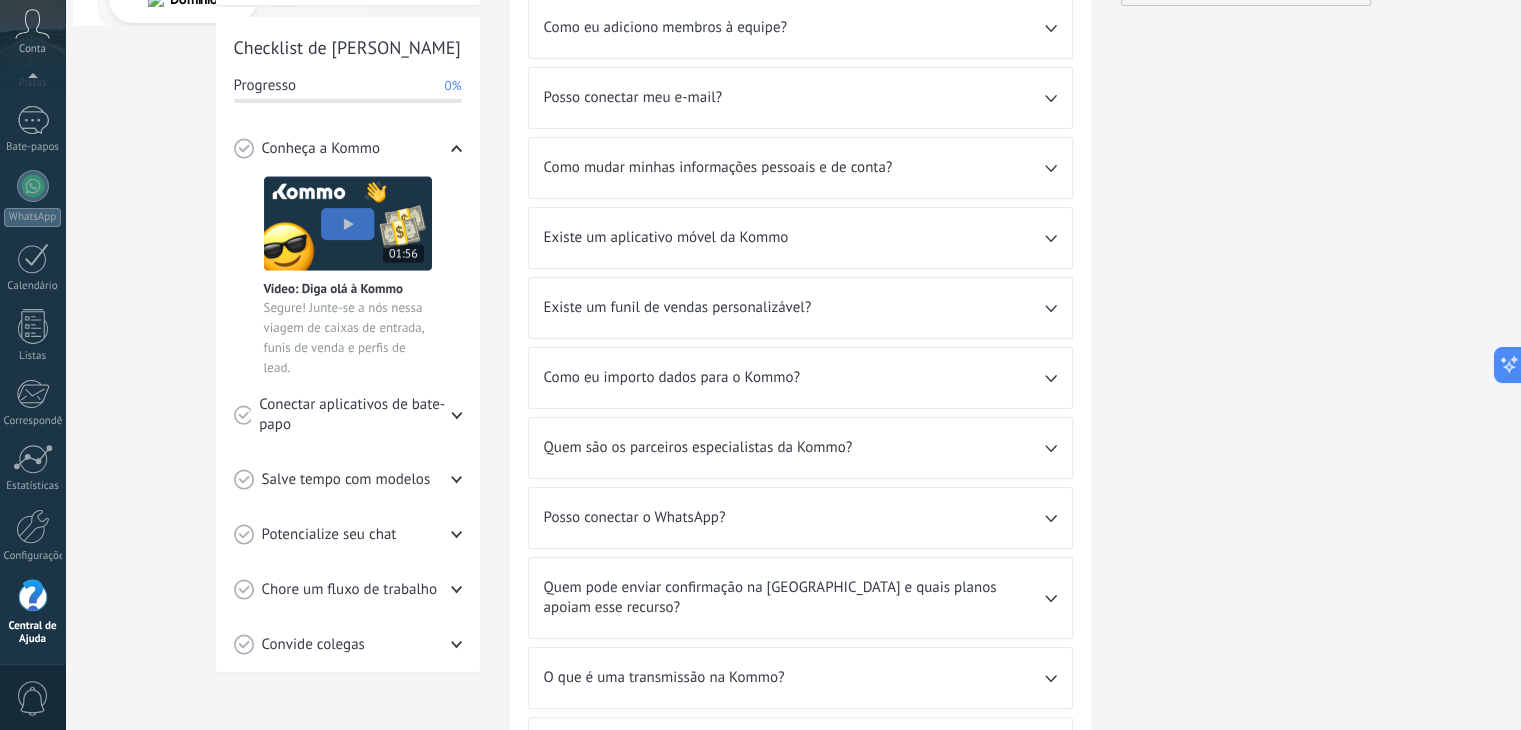 click 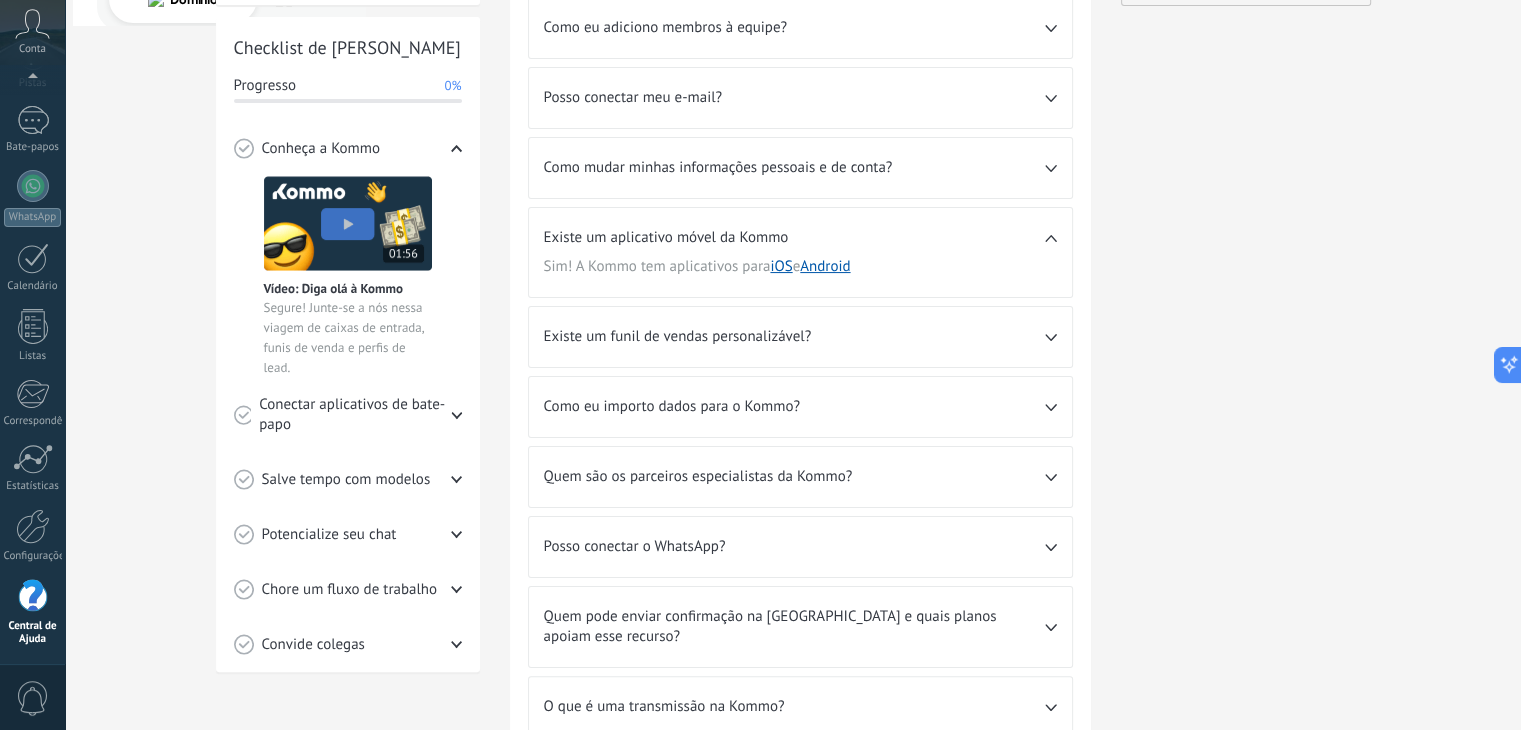 click 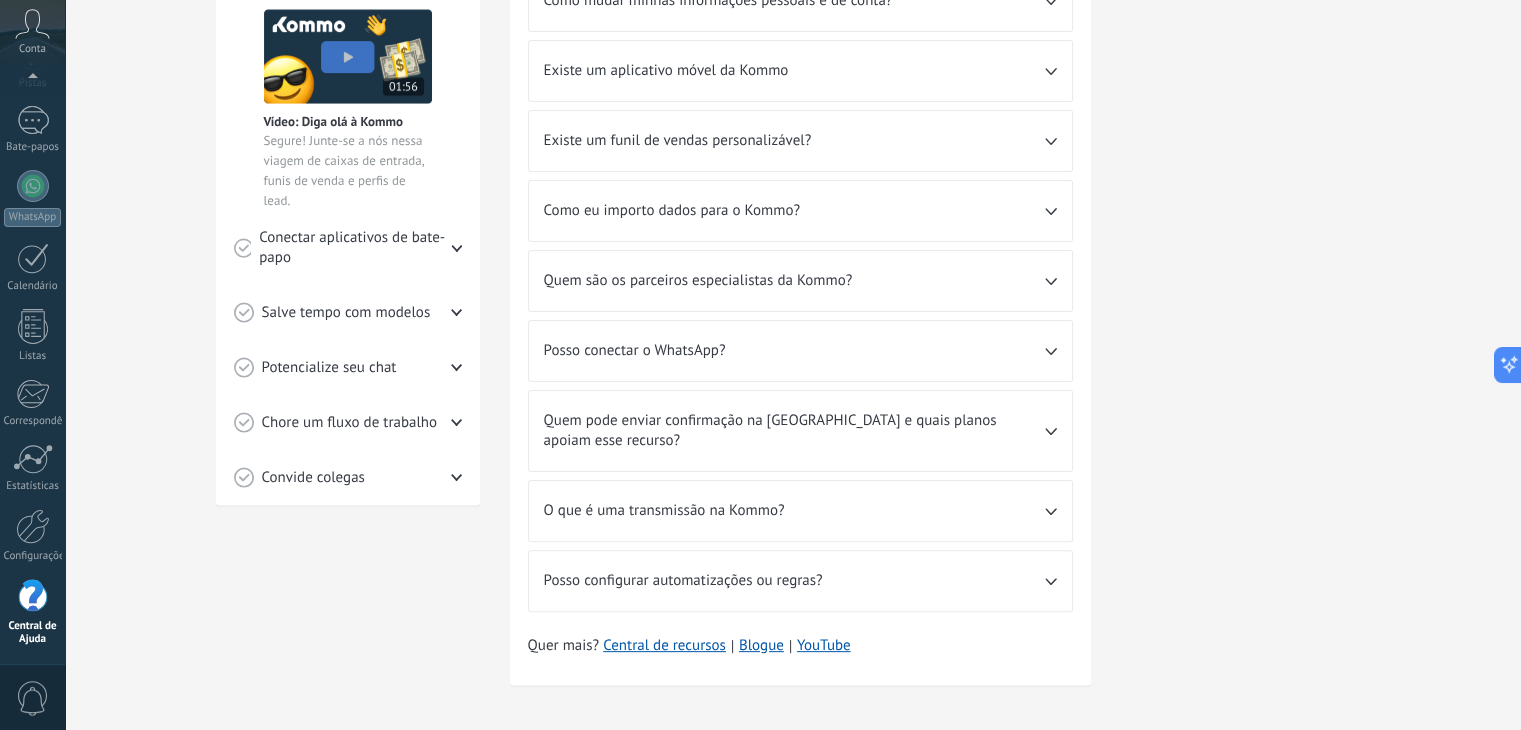 scroll, scrollTop: 452, scrollLeft: 0, axis: vertical 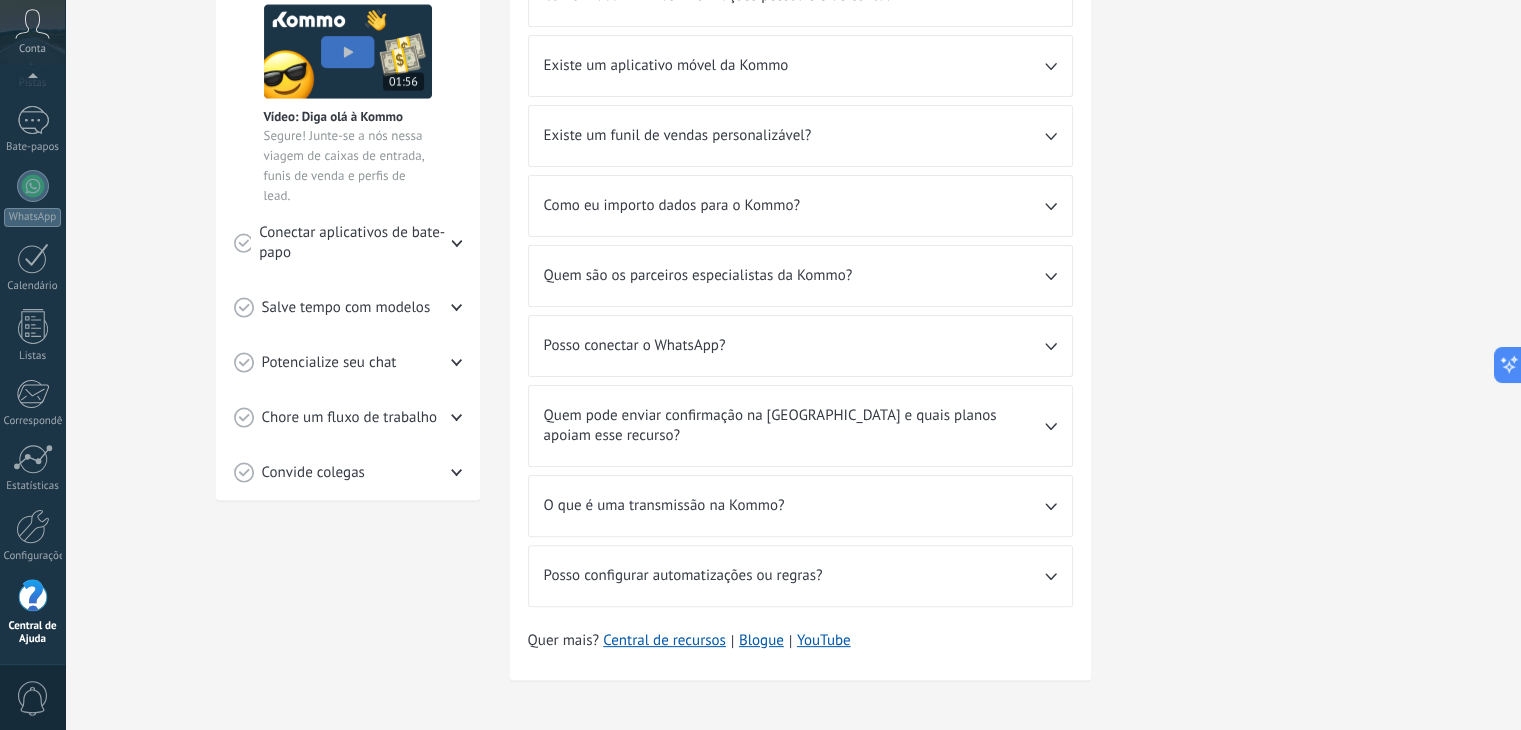 click 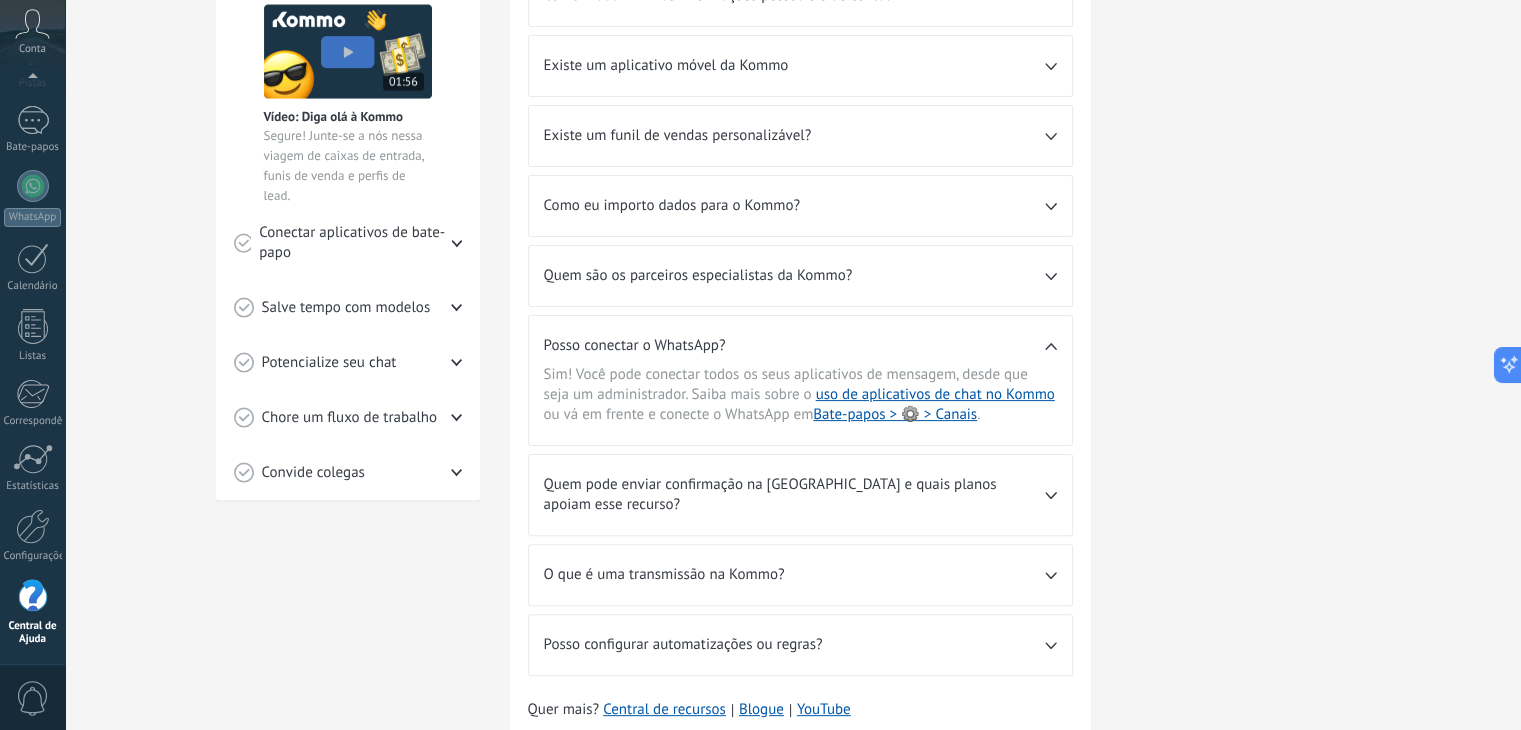 click on "Posso conectar o WhatsApp?" at bounding box center (794, 346) 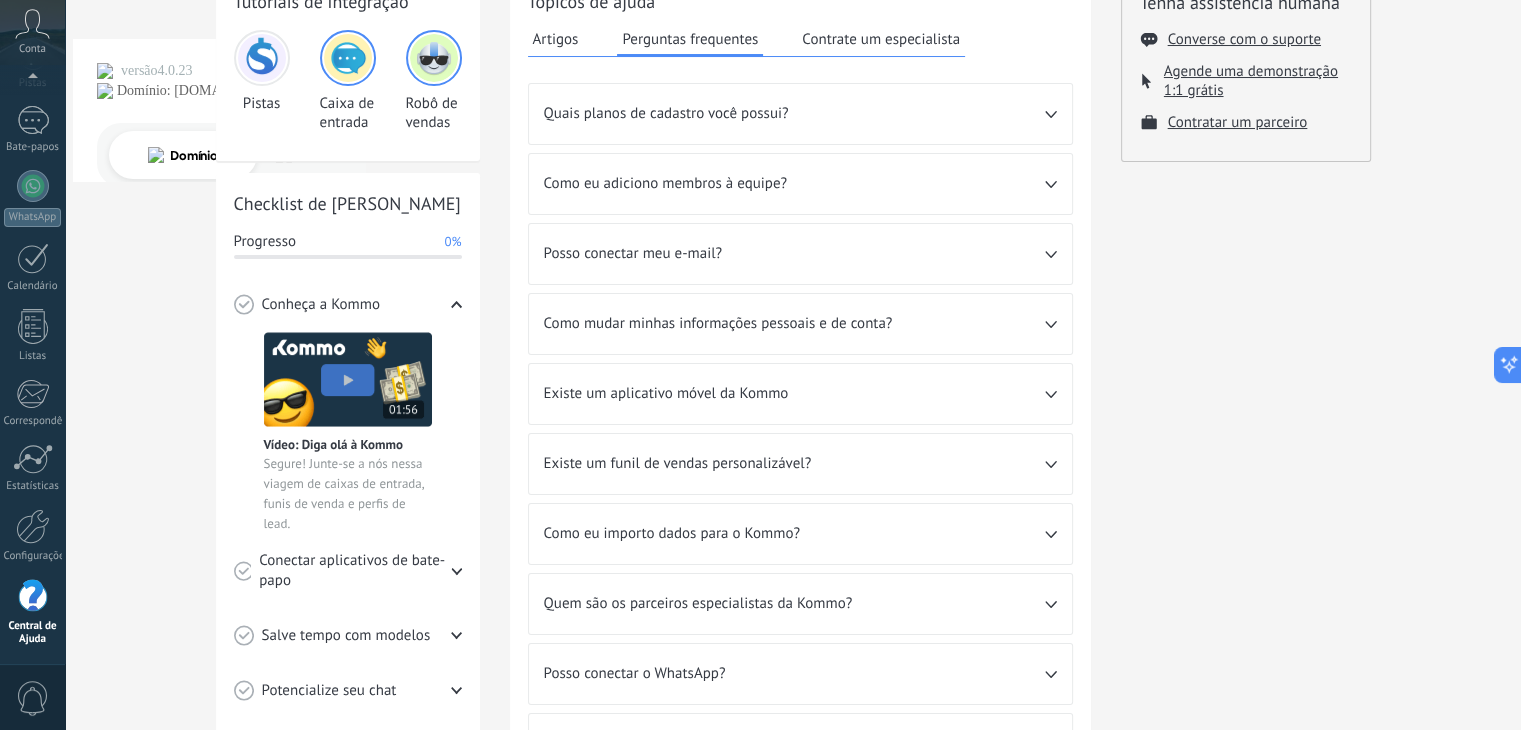 scroll, scrollTop: 0, scrollLeft: 0, axis: both 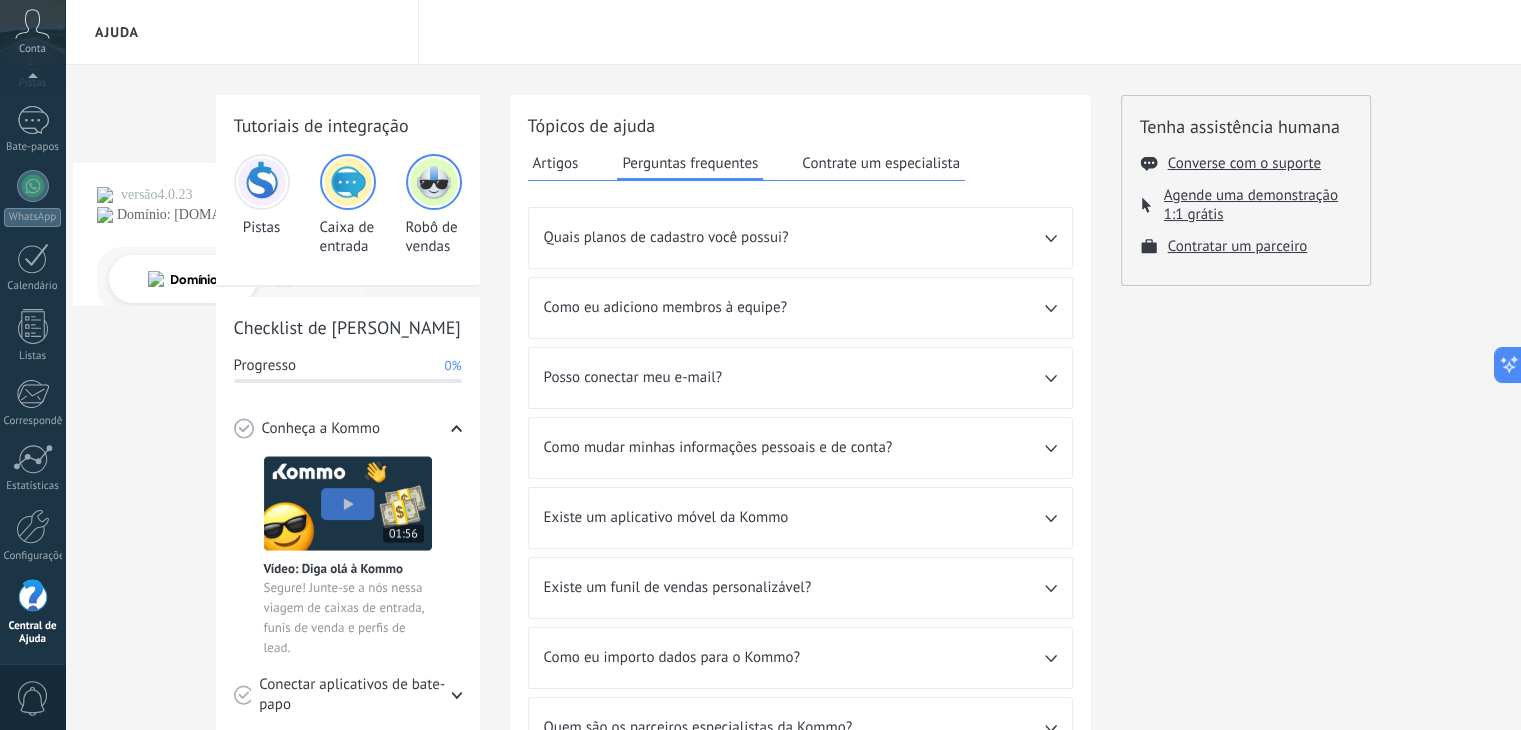 click on "Artigos" at bounding box center [556, 163] 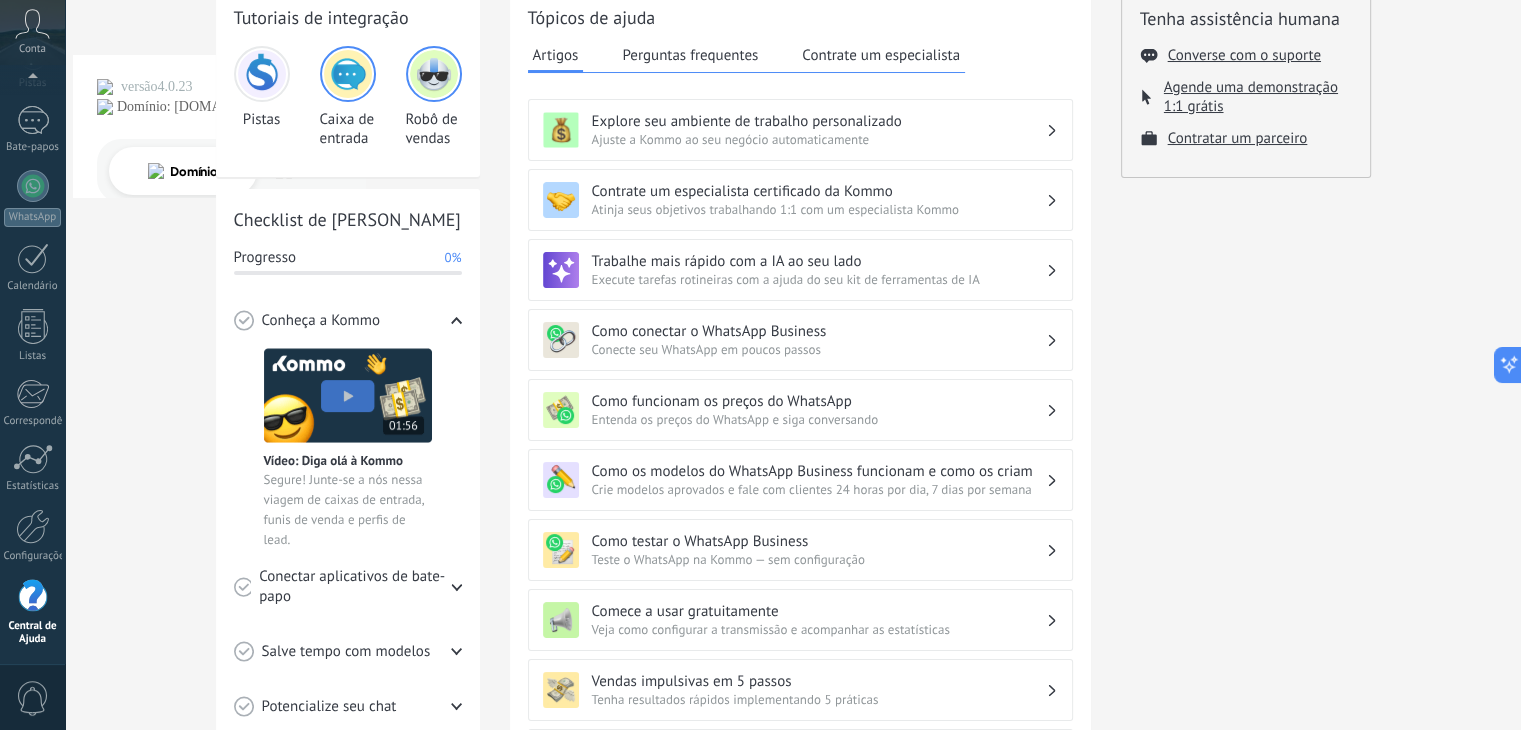scroll, scrollTop: 0, scrollLeft: 0, axis: both 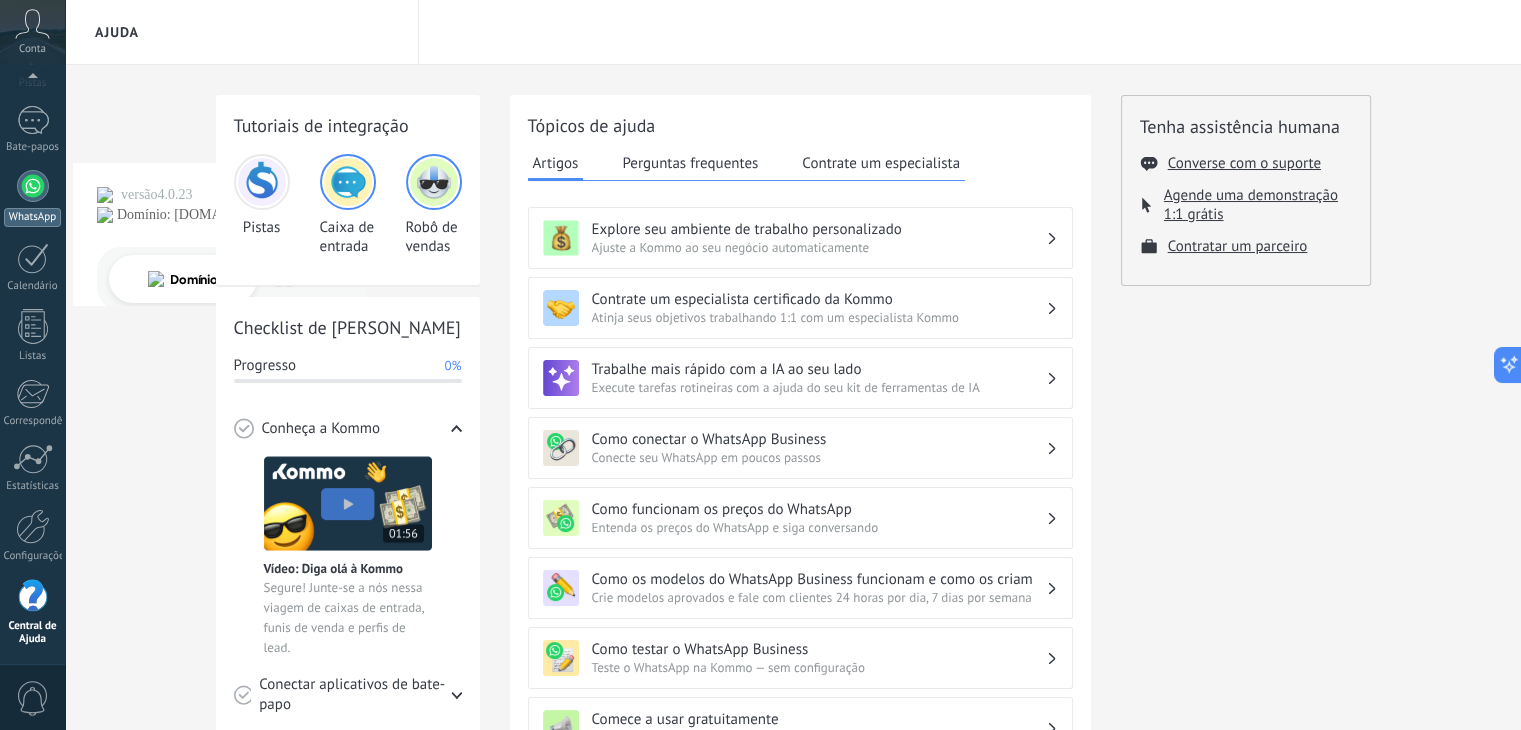 click at bounding box center [33, 186] 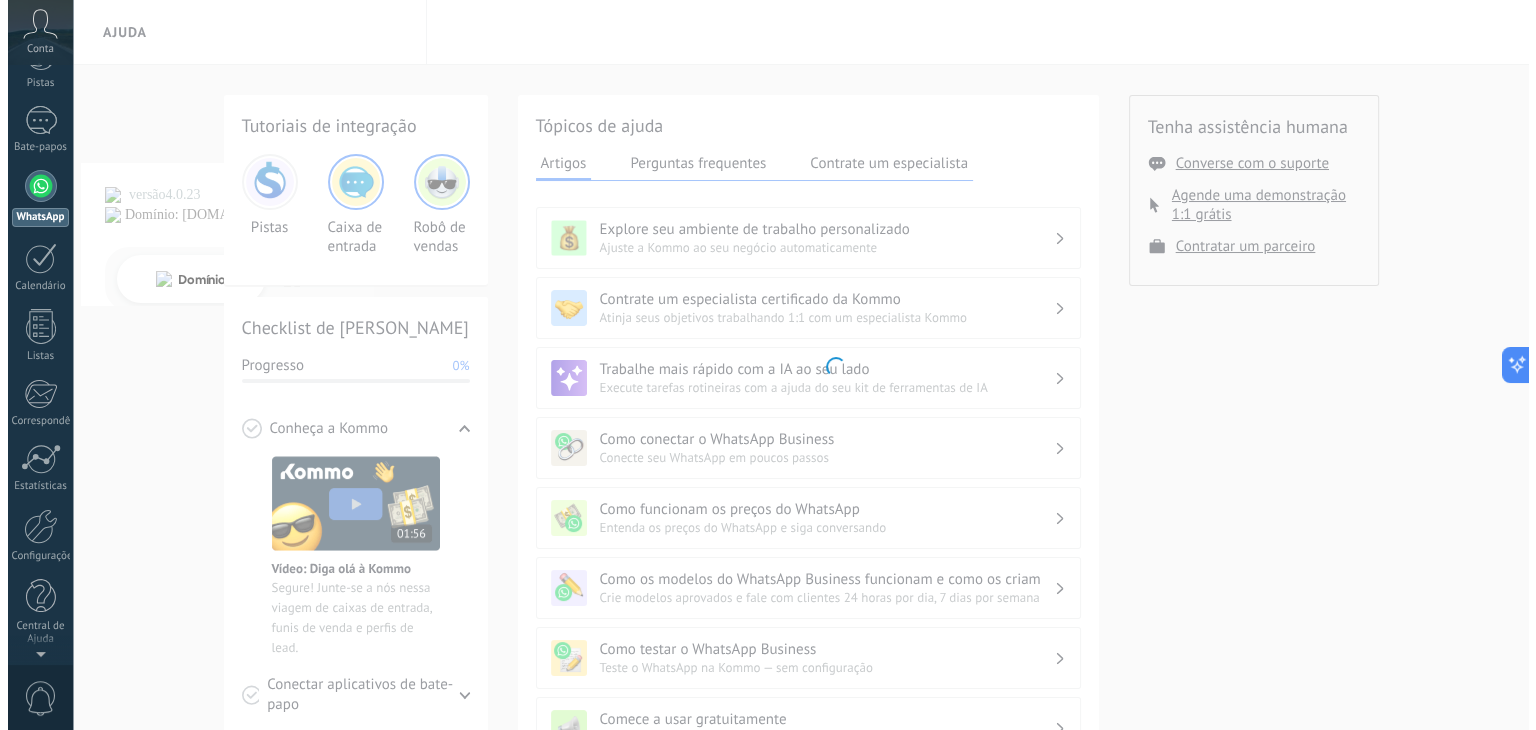 scroll, scrollTop: 0, scrollLeft: 0, axis: both 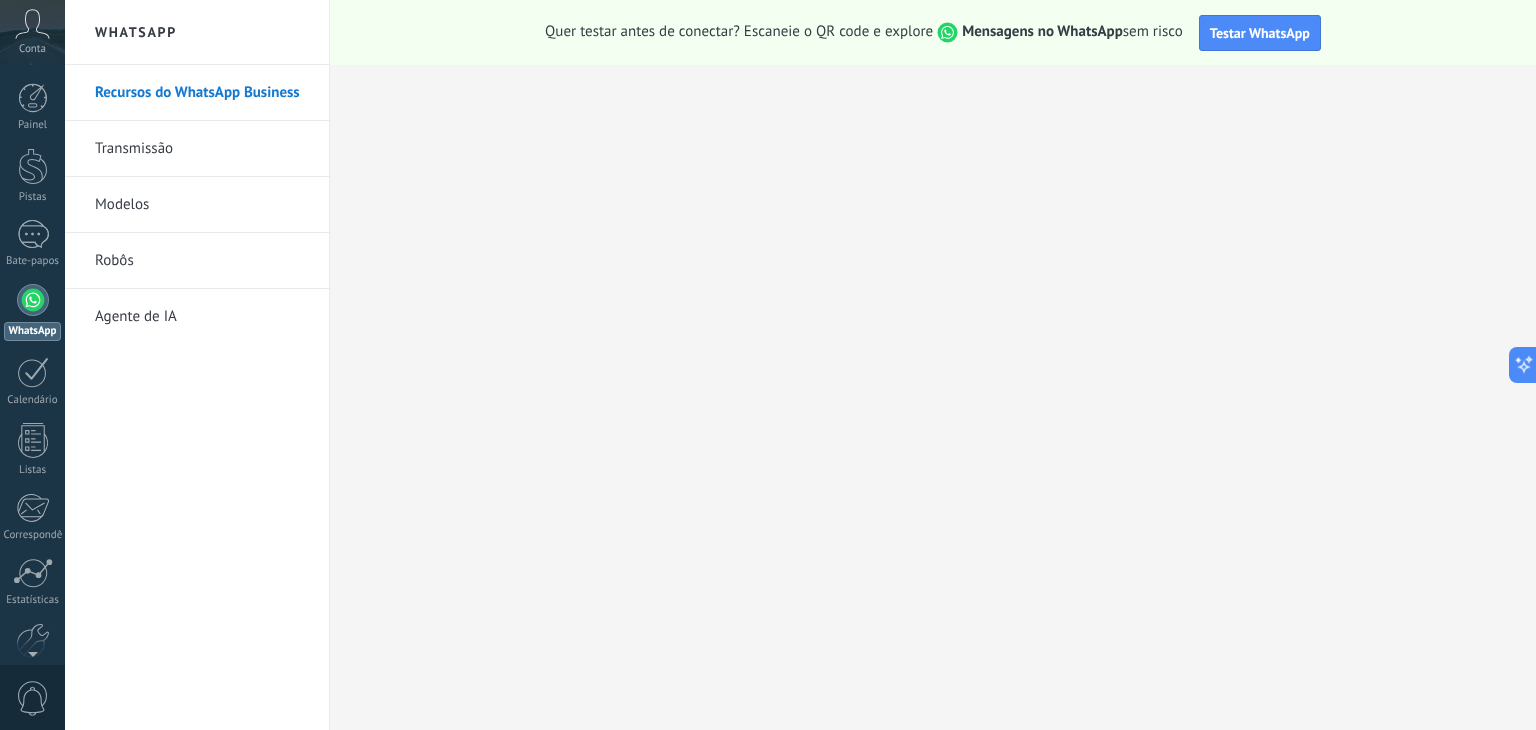 click on "Agente de IA" at bounding box center [136, 316] 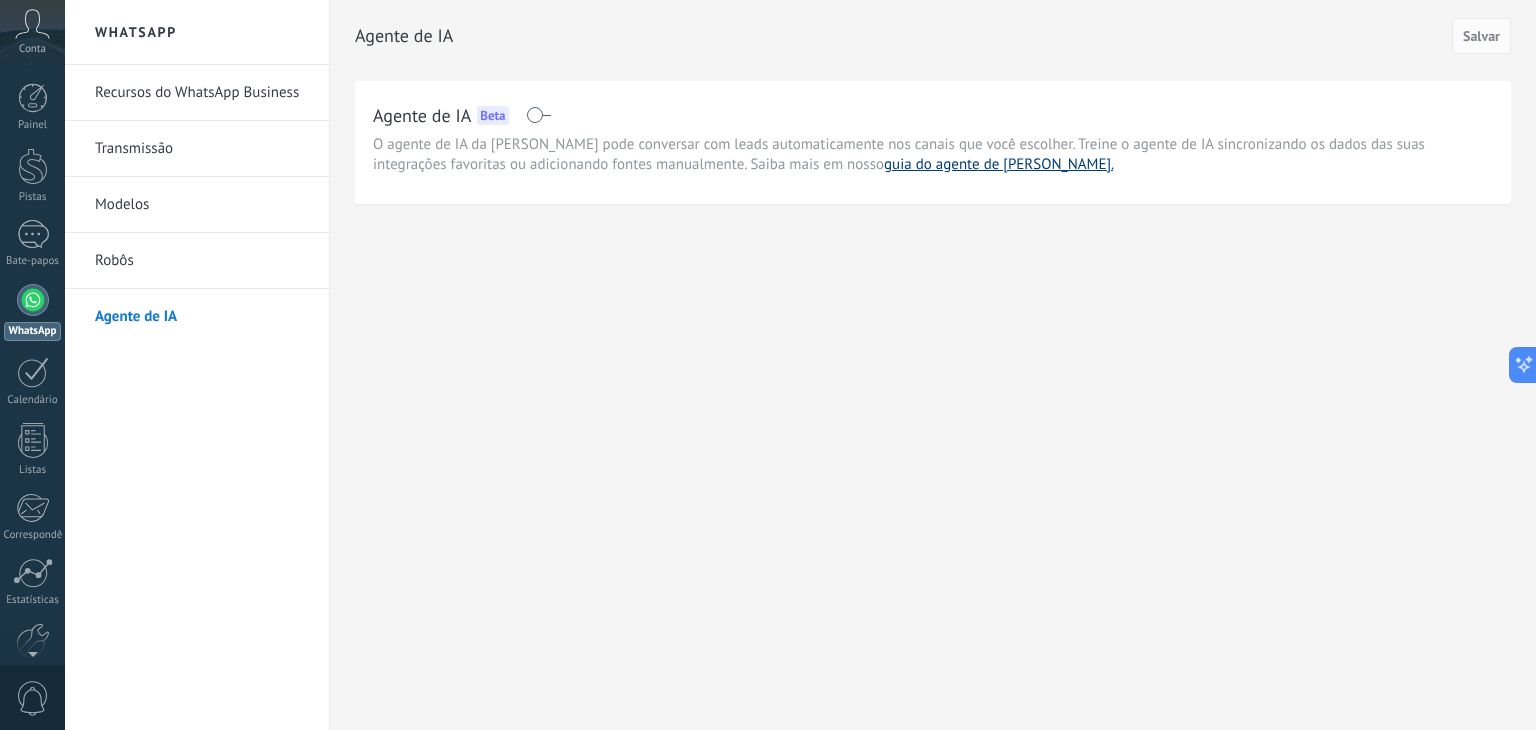 click on "guia do agente de [PERSON_NAME]." at bounding box center [998, 164] 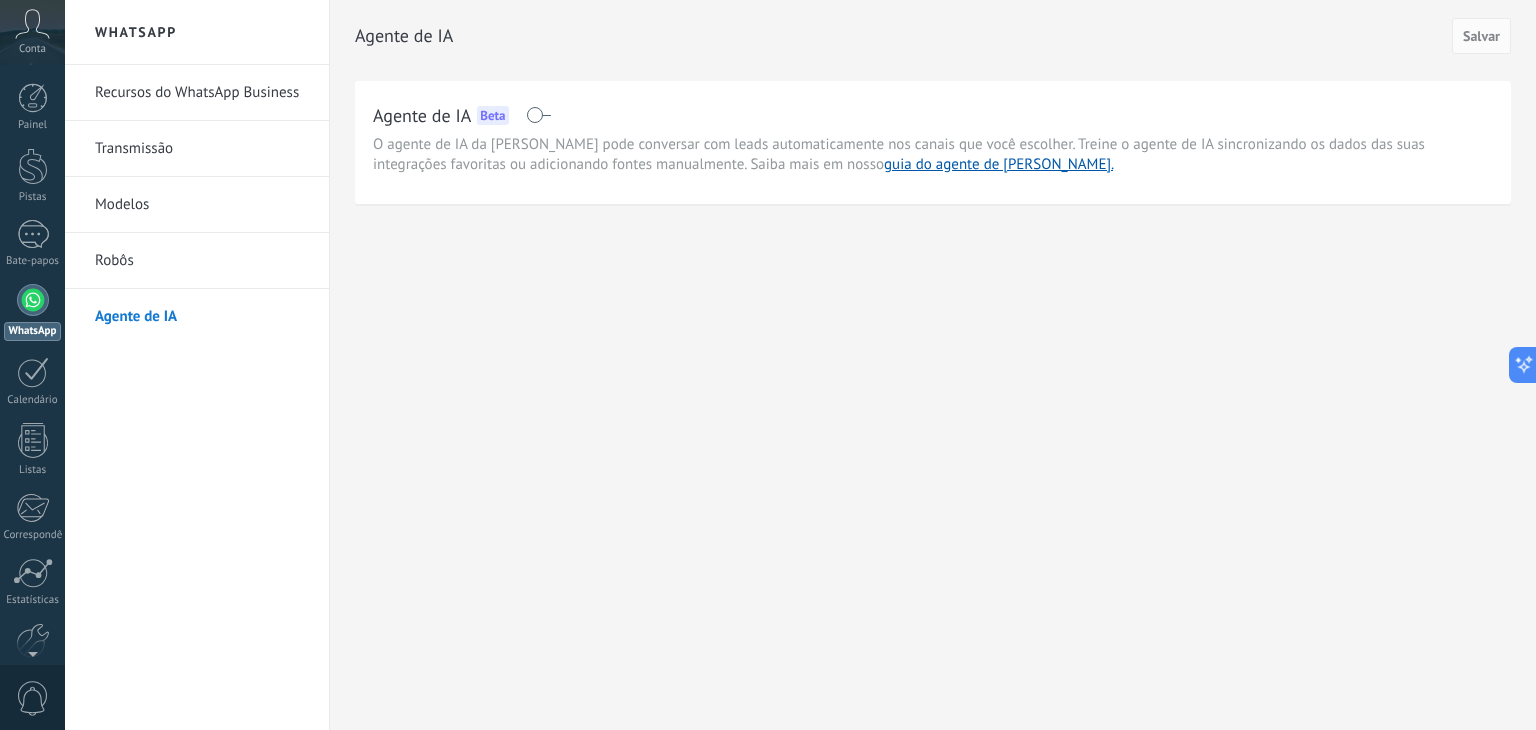 click on "Recursos do WhatsApp Business" at bounding box center [197, 92] 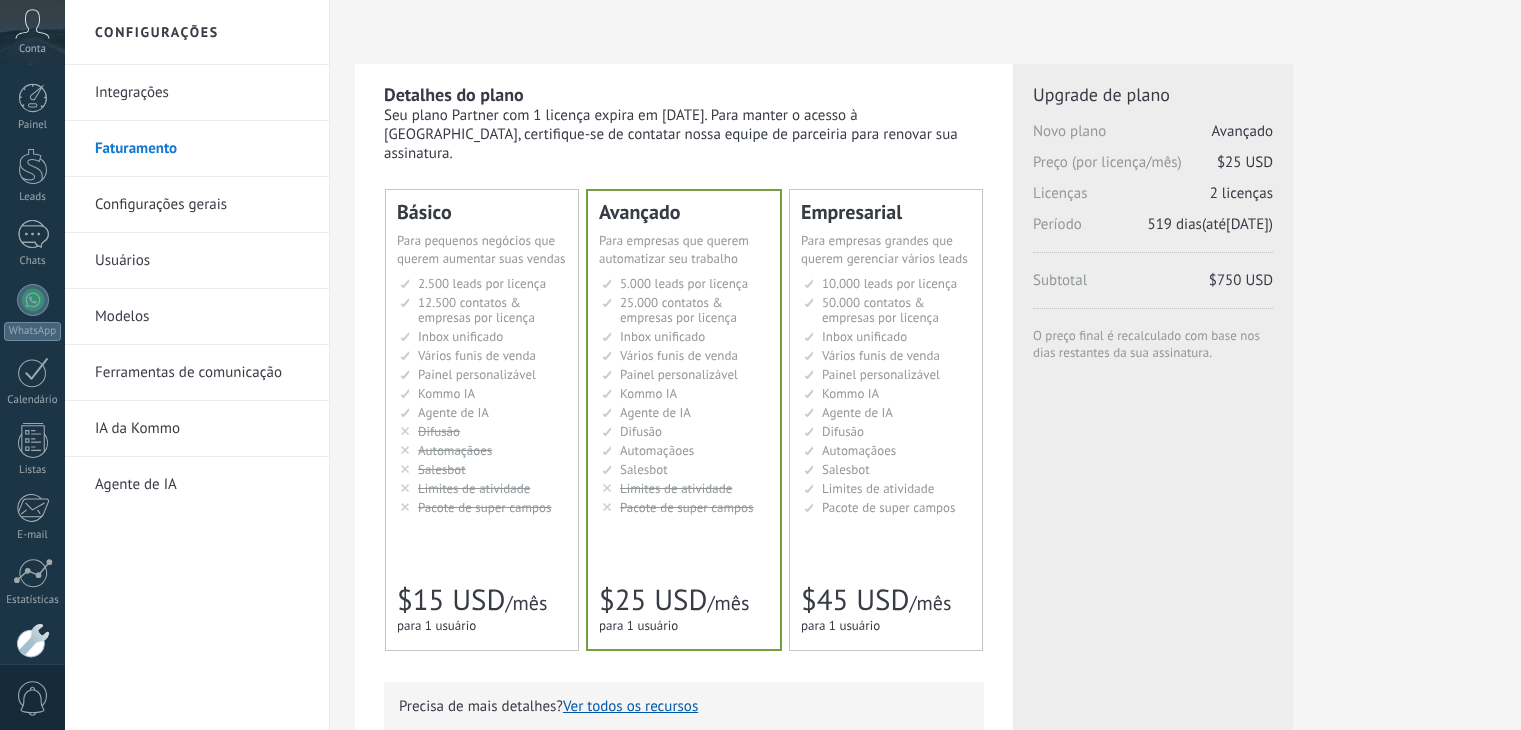 scroll, scrollTop: 0, scrollLeft: 0, axis: both 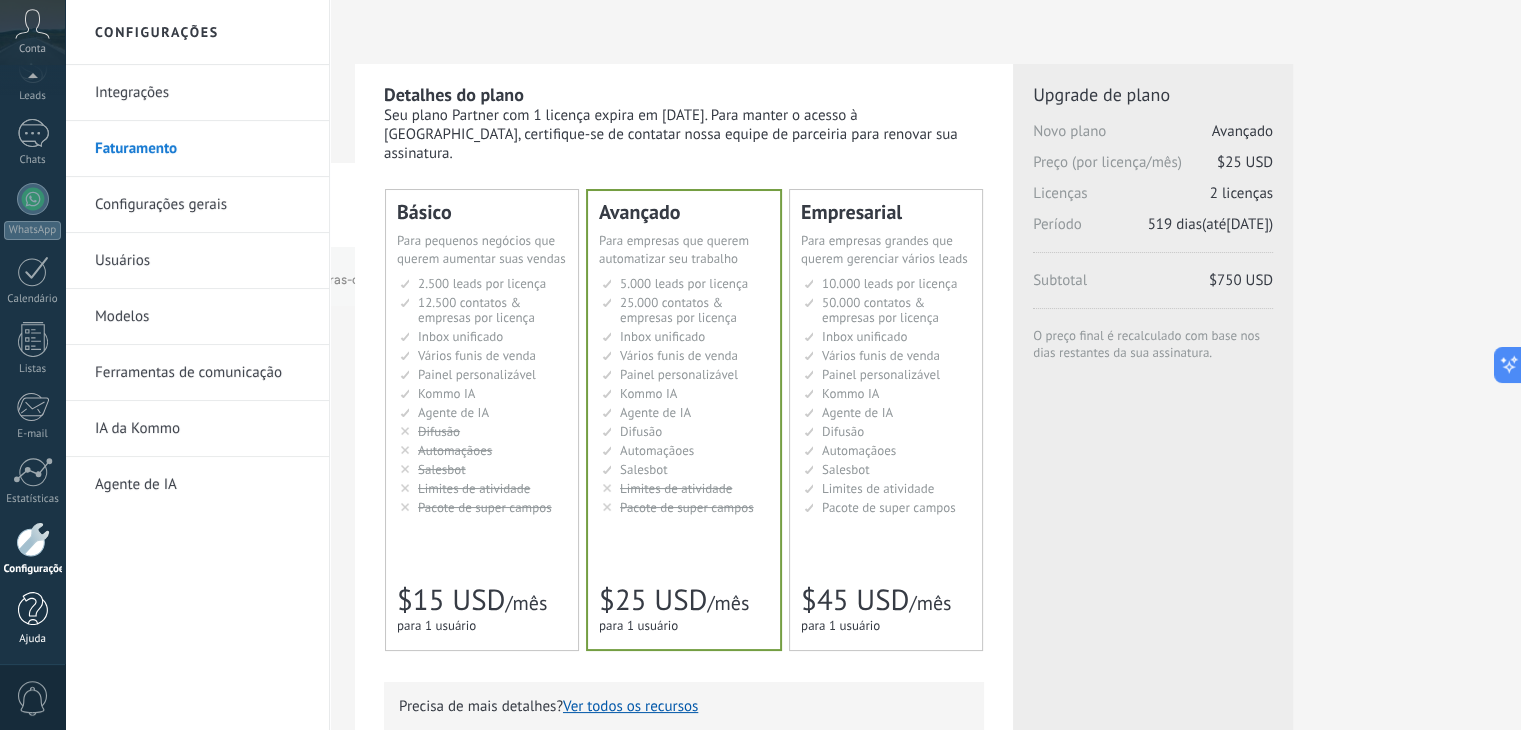 click at bounding box center (33, 609) 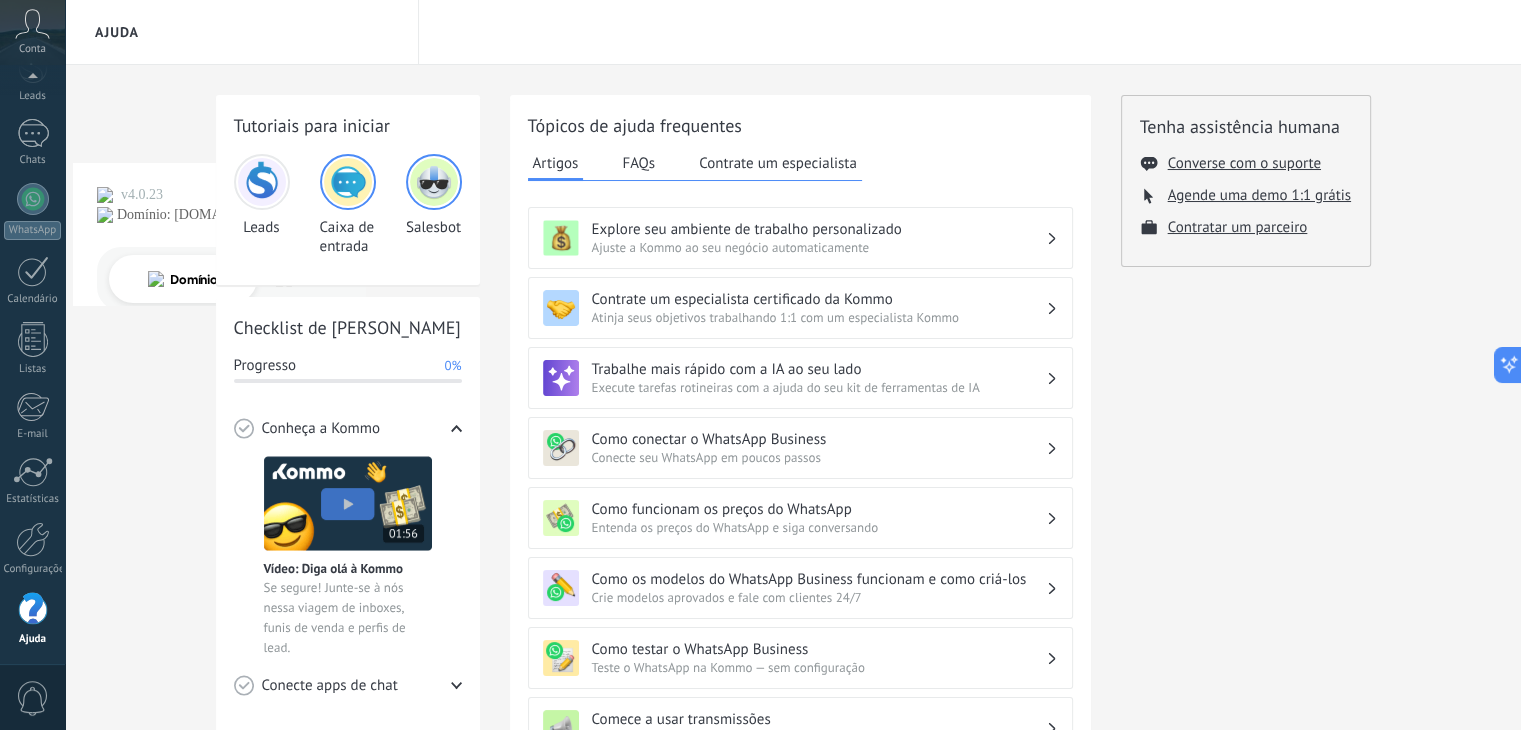 click on "FAQs" at bounding box center [638, 163] 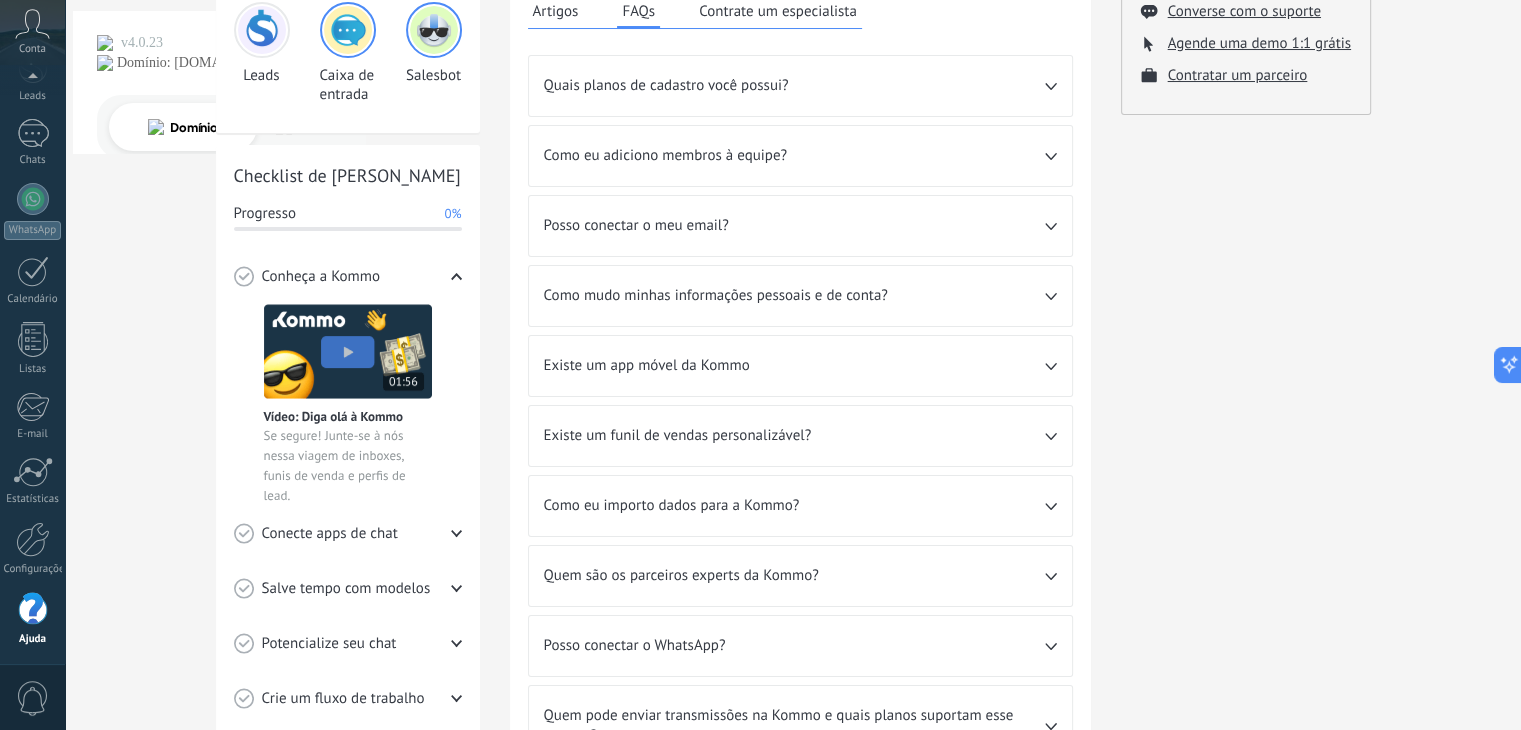 scroll, scrollTop: 0, scrollLeft: 0, axis: both 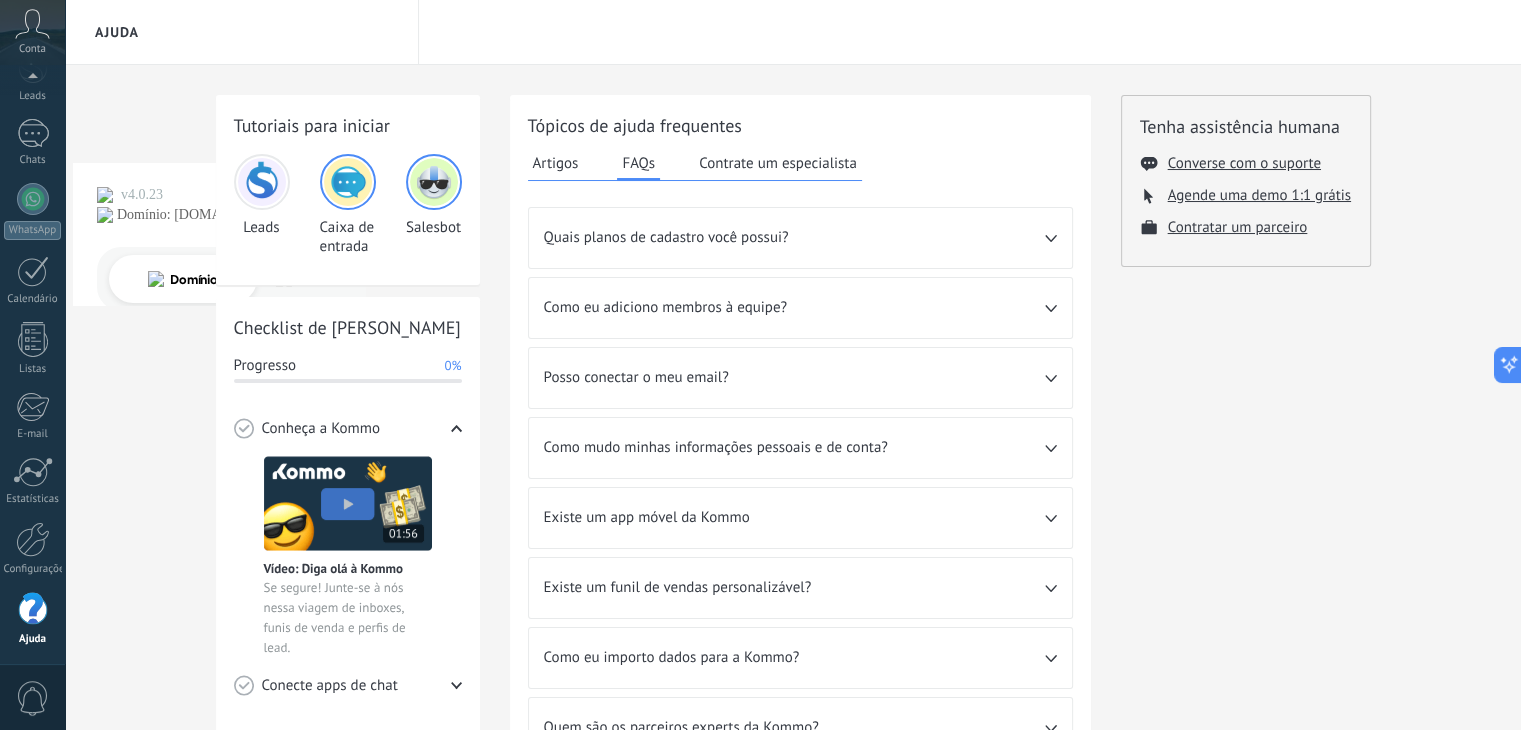 click on "Artigos" at bounding box center (556, 163) 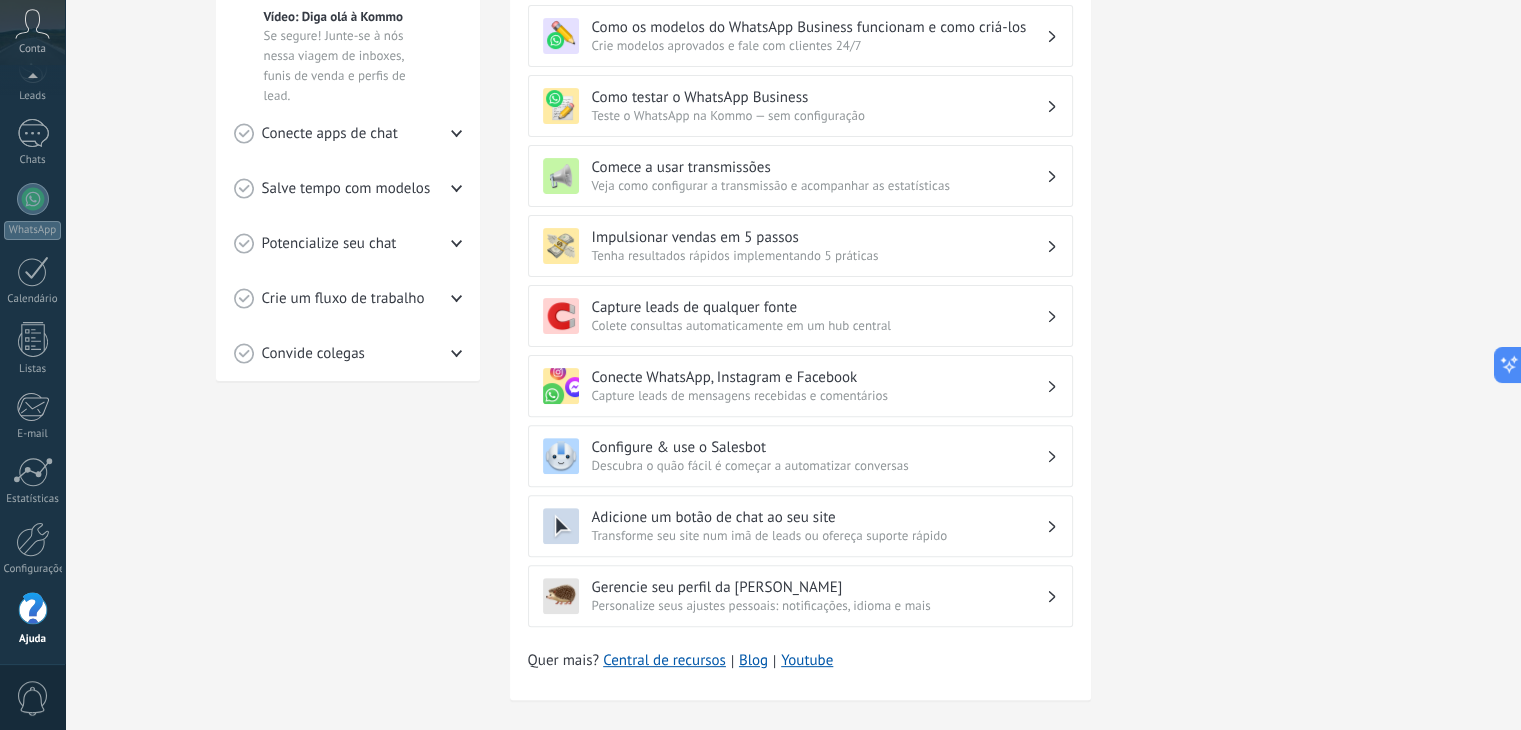 scroll, scrollTop: 571, scrollLeft: 0, axis: vertical 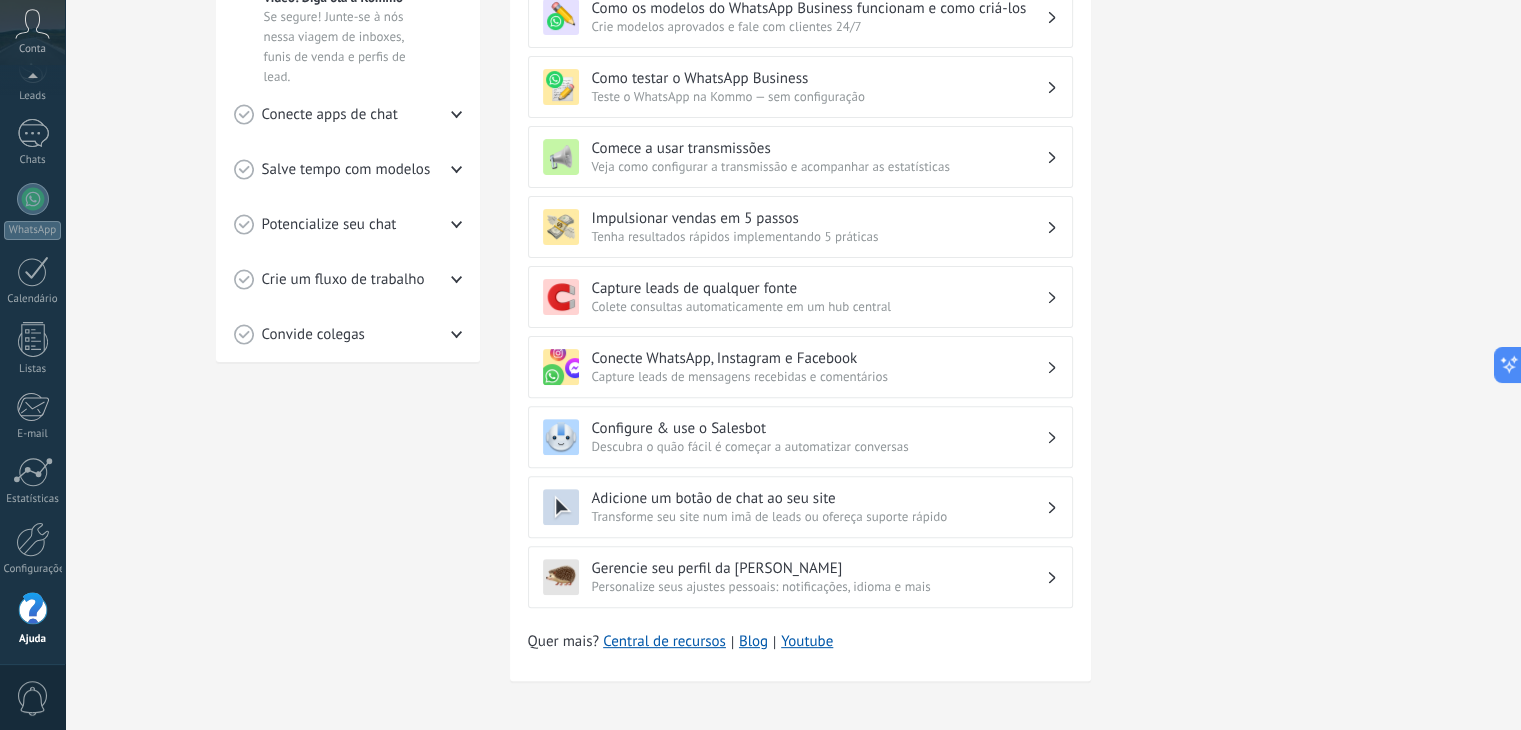 click on "Comece a usar transmissões" at bounding box center [819, 148] 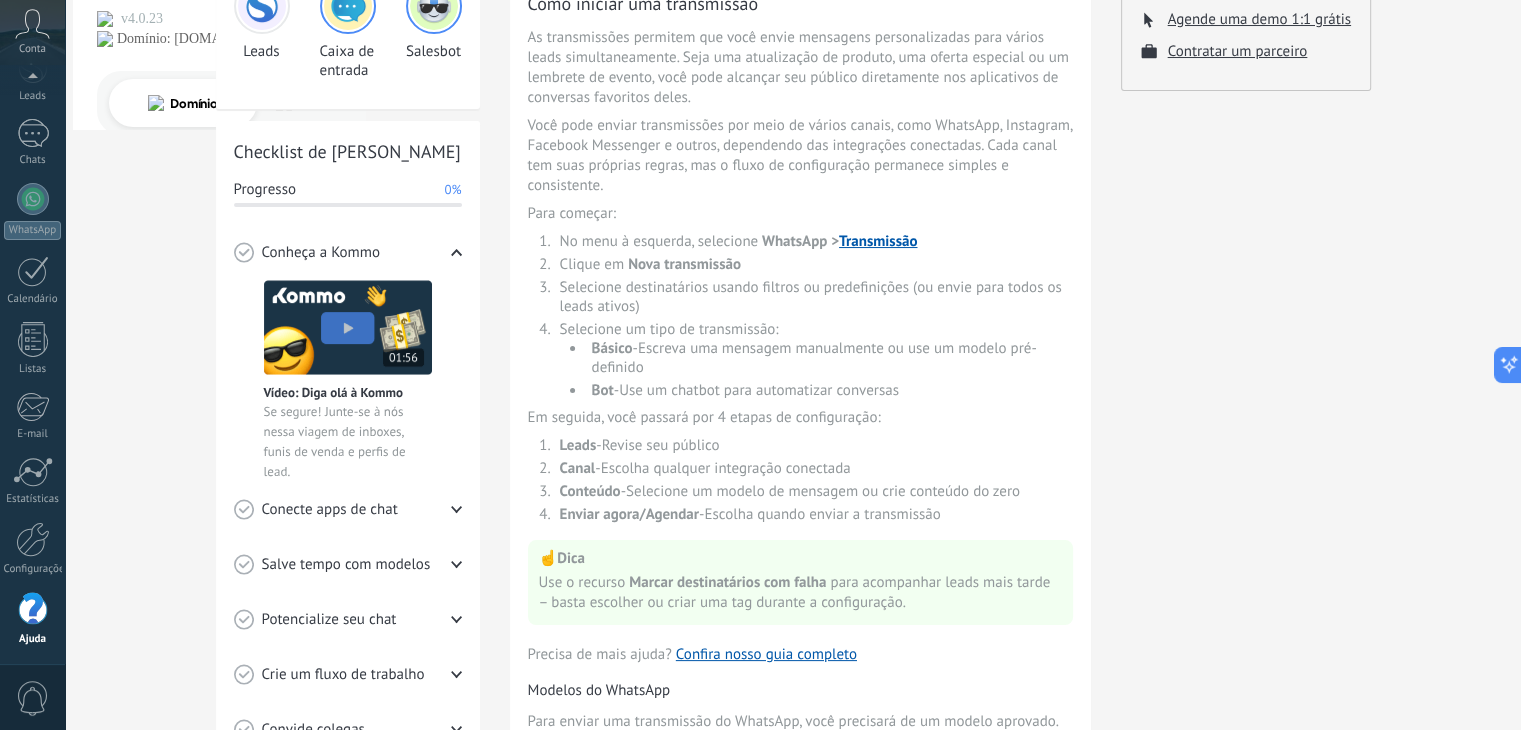 scroll, scrollTop: 0, scrollLeft: 0, axis: both 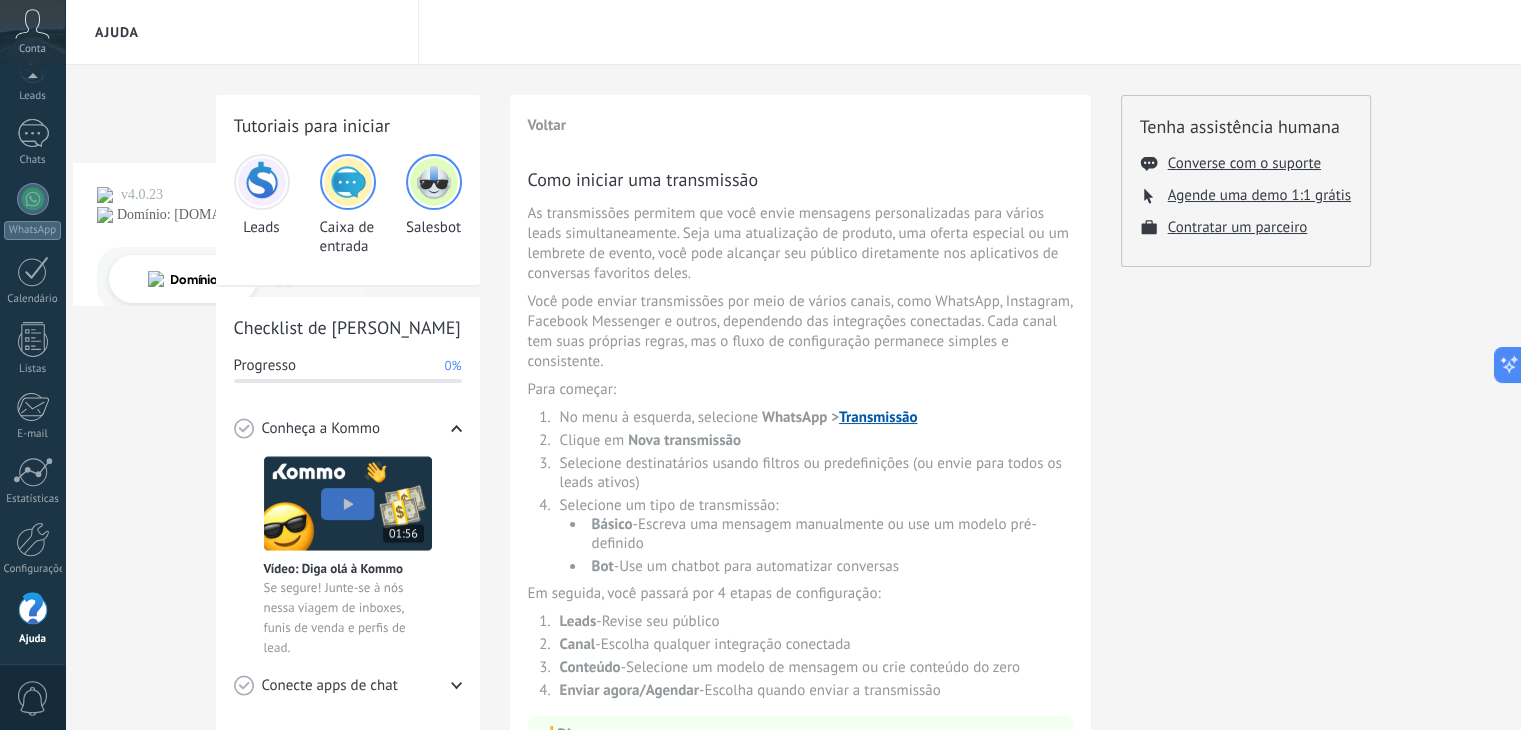 click on "Checklist de Início Rápido Progresso 0% Conheça a Kommo Vídeo: Diga olá à Kommo Se segure! Junte-se à nós nessa viagem de inboxes, funis de venda e perfis de lead. Conecte apps de chat WhatsApp Conectar Messenger Conectar Instagram Conectar Outros canais Ver todos Salve tempo com modelos Responda super rápido Ainda digitando cada resposta? Responda à FAQs com modelos de chat criados em 2 cliques. Criar um modelo Potencialize seu chat O bot faz para você! Abrace a preguiça: Bots te ajudam a fazer mais com menos trabalho, trazendo mais vendas. Criar um bot Crie um fluxo de trabalho Veja leads de uma nova forma Veja na hora onde cada cliente está no seu processo de venda. Configurar funil de vendas Convide colegas Tudo é melhor em equipe! Colaborar em chats, dividir tarefas e rastrear objetivos. Enviar convite Editar acesso dos usuários >" at bounding box center (348, 615) 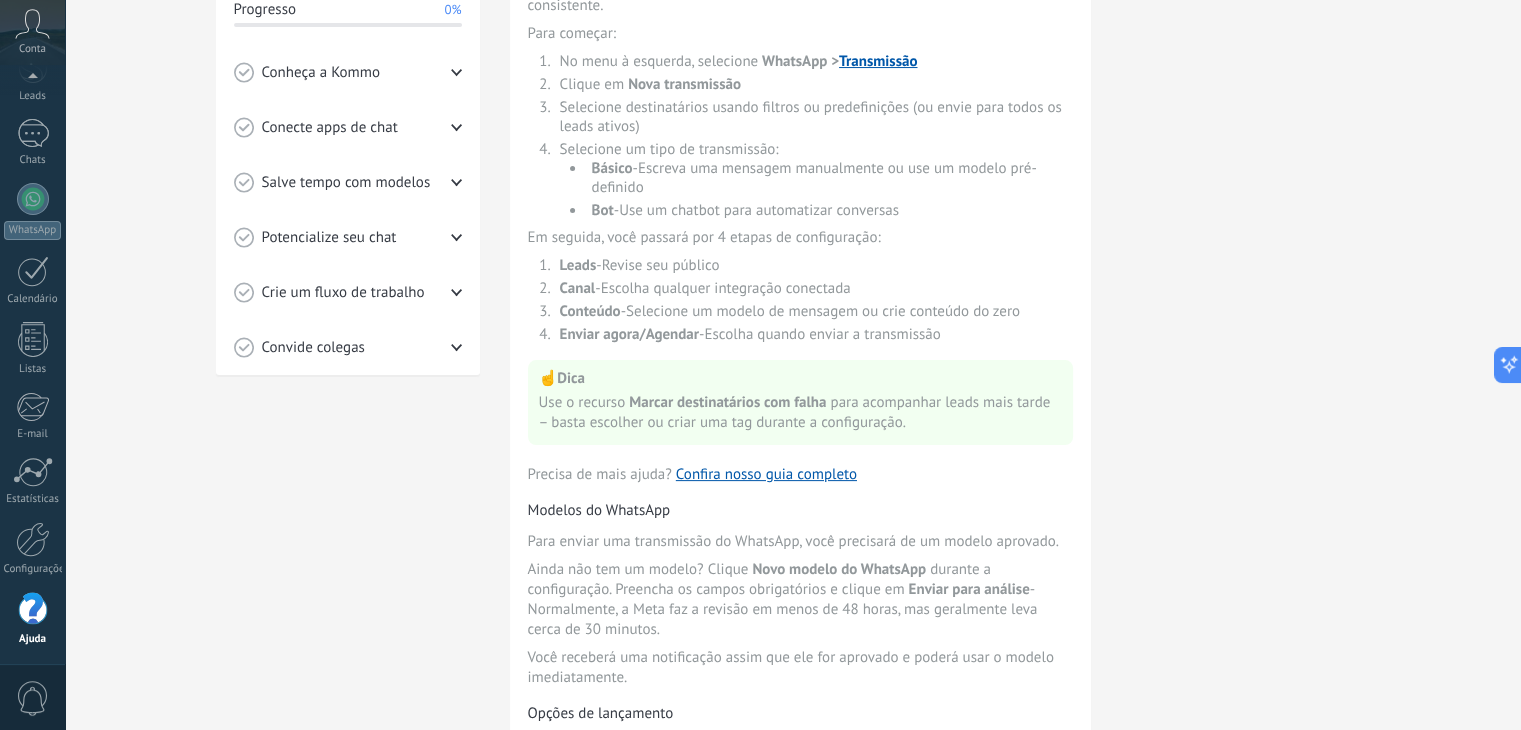 scroll, scrollTop: 0, scrollLeft: 0, axis: both 